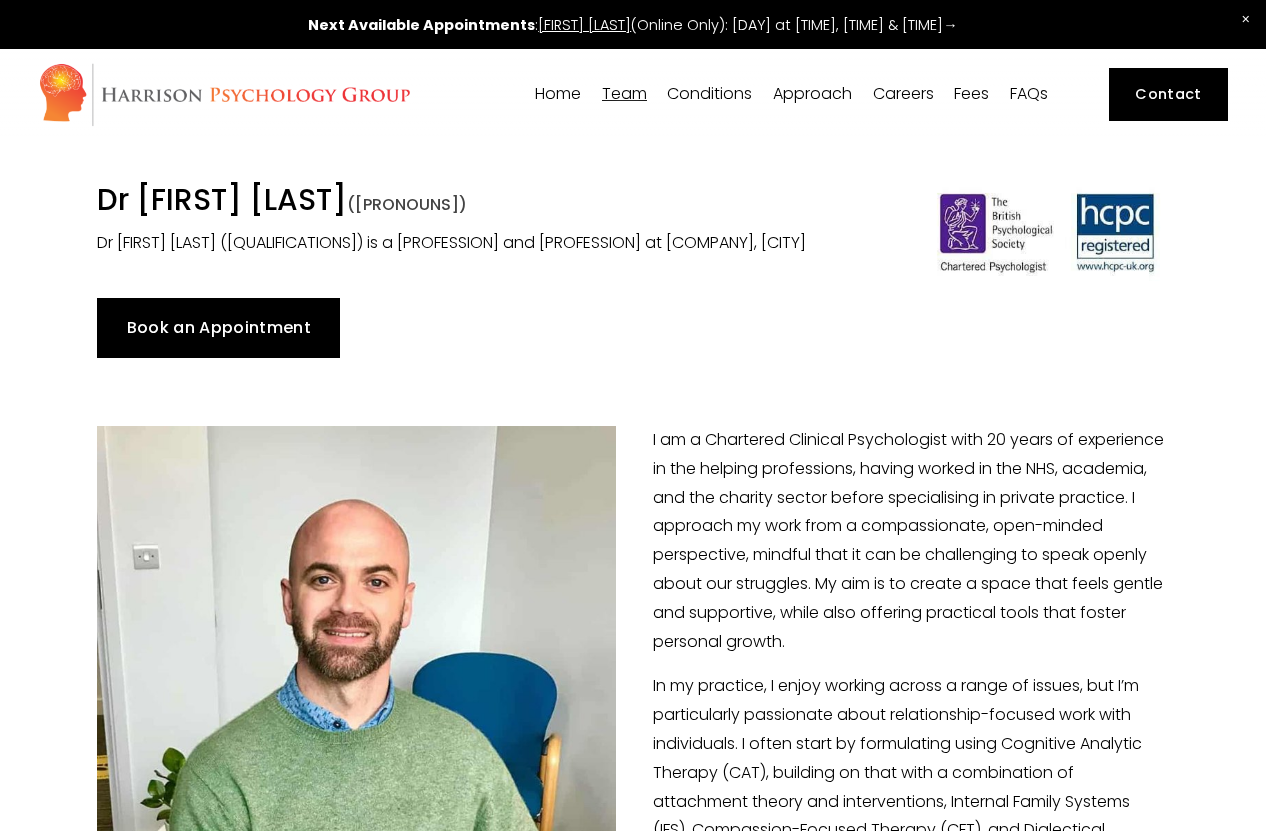 scroll, scrollTop: 0, scrollLeft: 0, axis: both 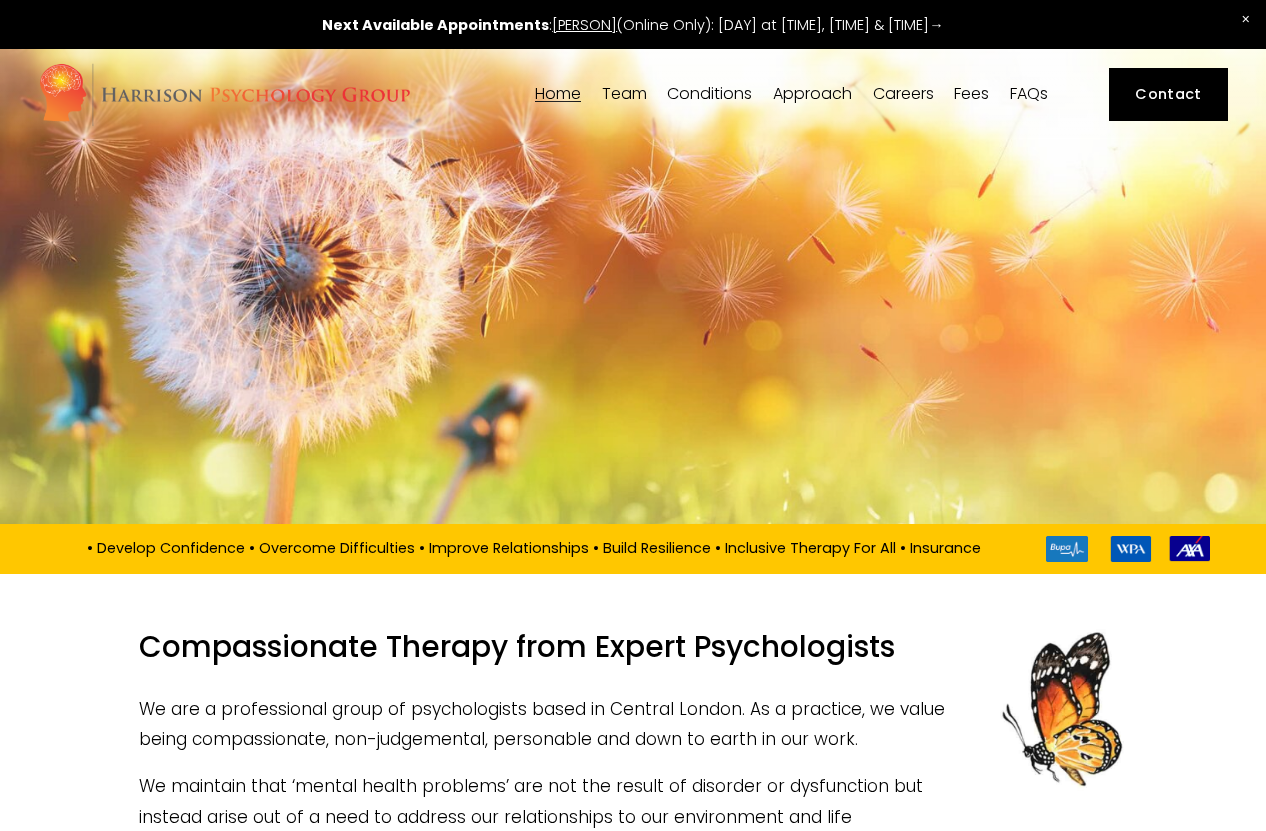 click on "Dr [LAST_NAME]" at bounding box center [0, 0] 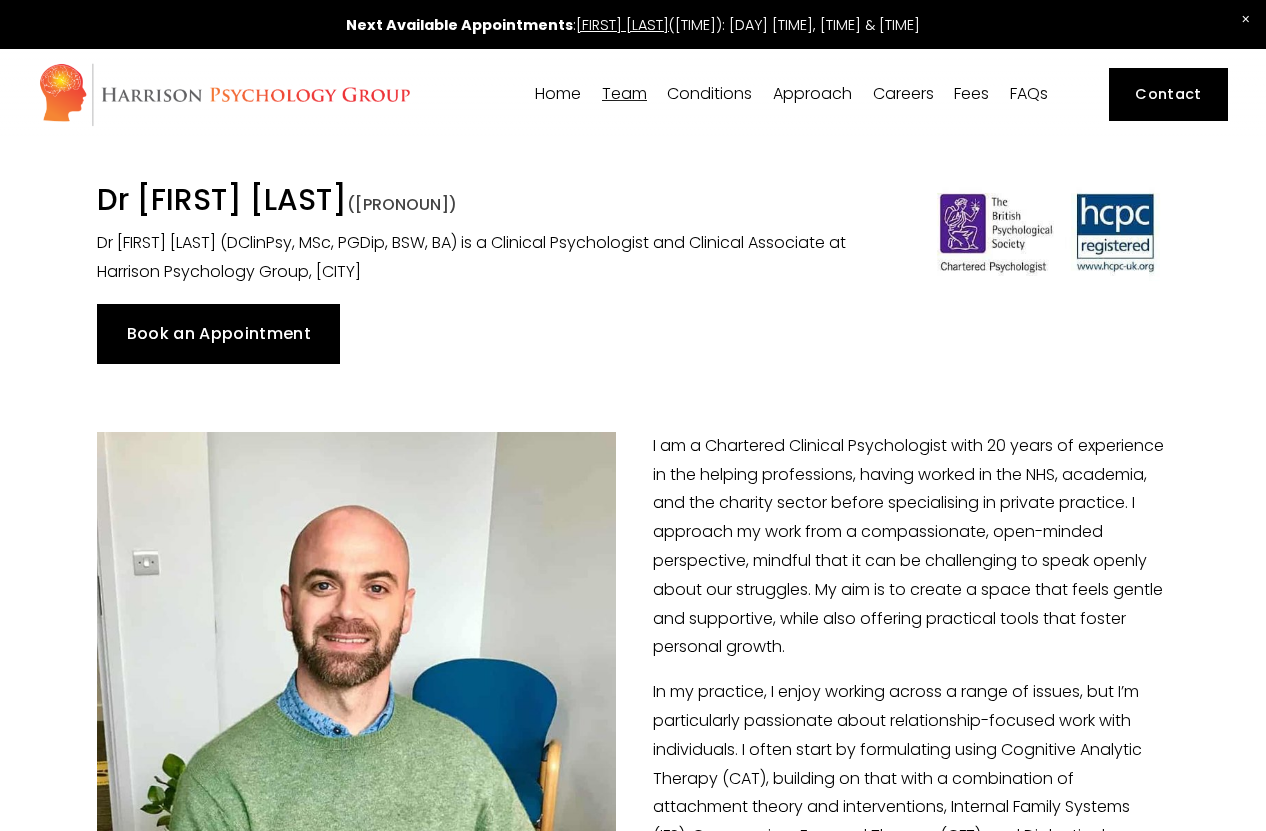 scroll, scrollTop: 0, scrollLeft: 0, axis: both 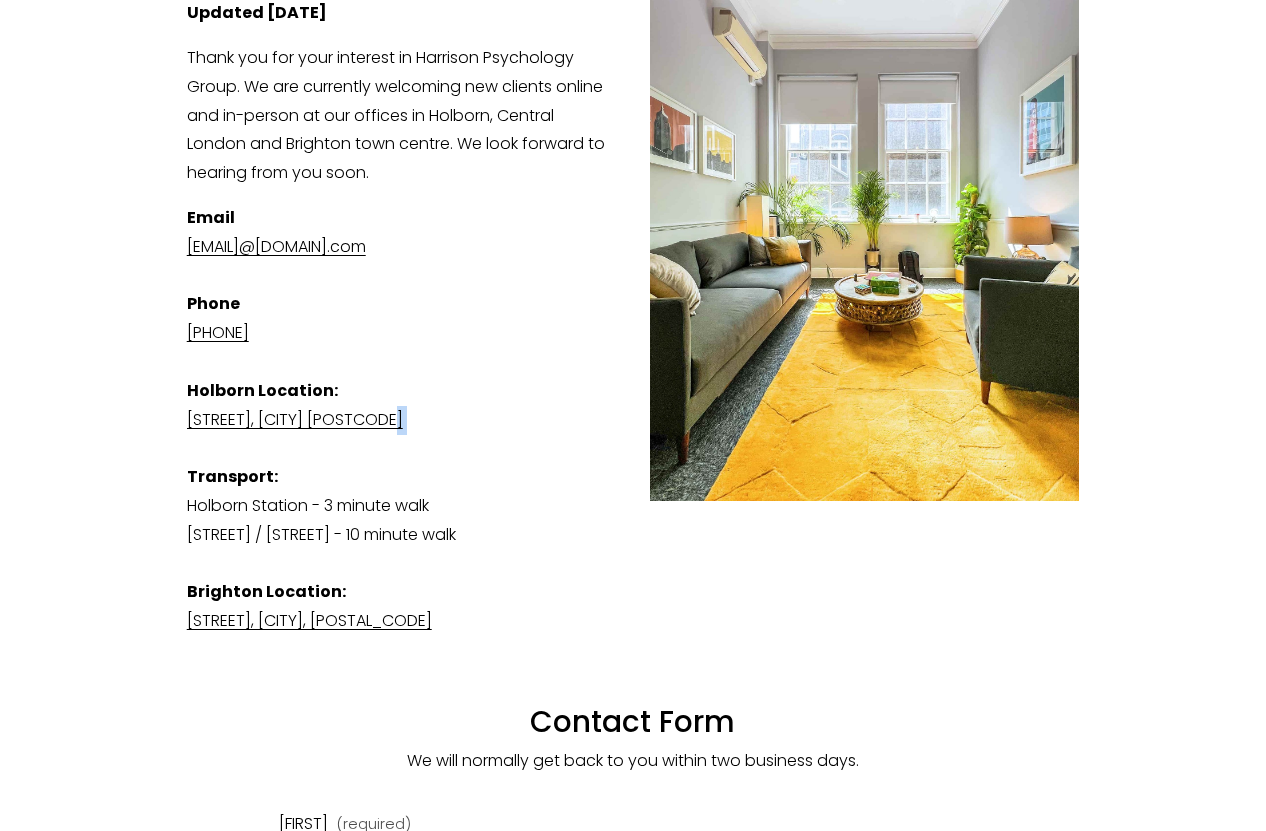 drag, startPoint x: 556, startPoint y: 443, endPoint x: 417, endPoint y: 434, distance: 139.29106 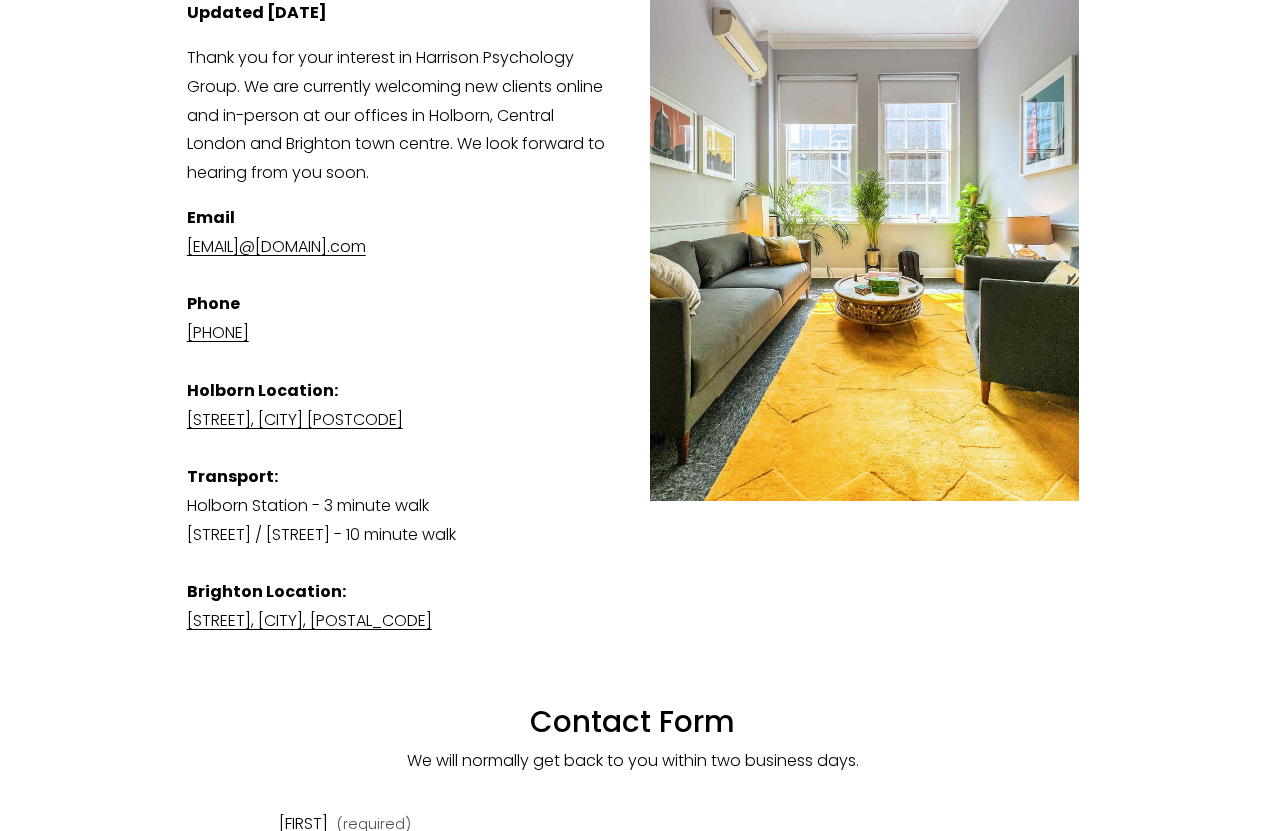 click on "Email [EMAIL] Phone [PHONE] Holborn Location: [STREET], [CITY] [POSTAL_CODE] Transport: Holborn Station - 3 minute walk Chancery Lane / Tottenham Court Road - 10 minute walk  Brighton Location: [STREET], Brighton, [POSTAL_CODE]" at bounding box center (633, 420) 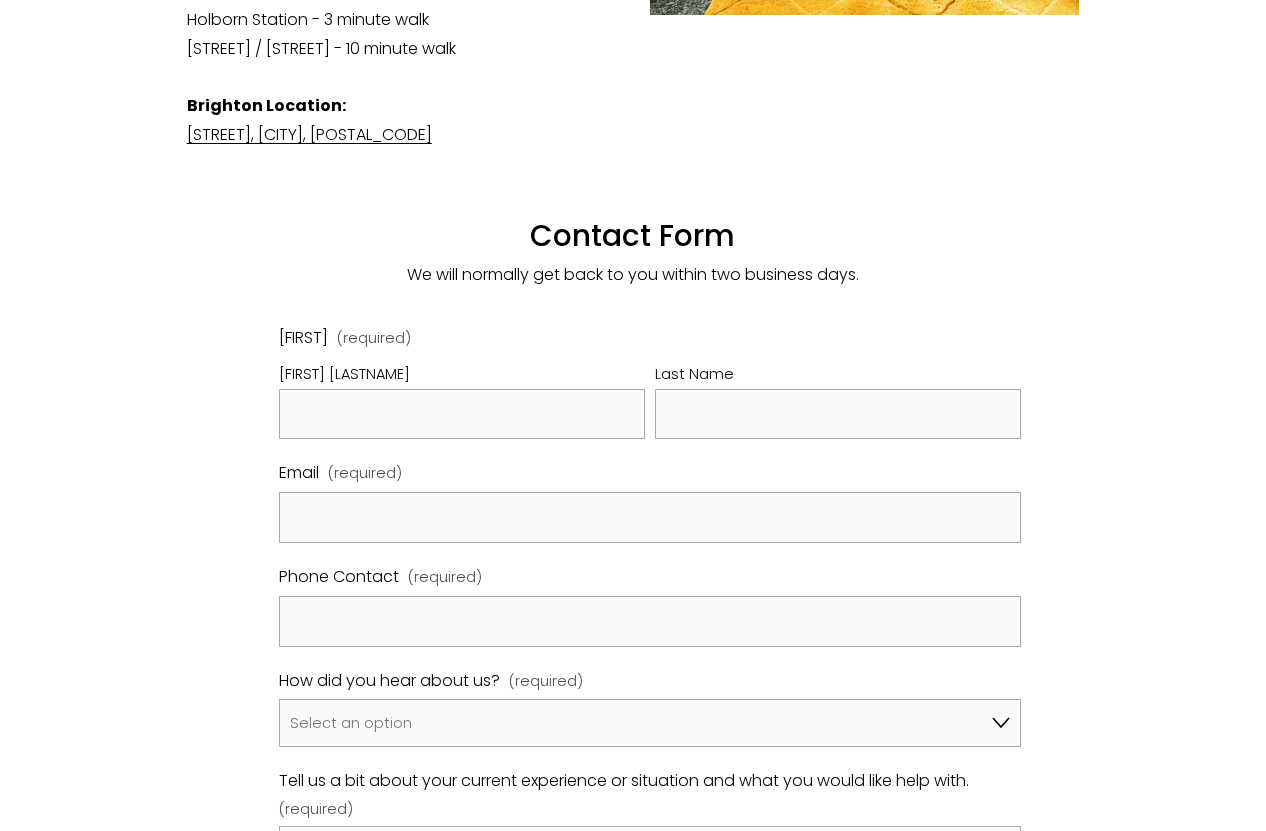 scroll, scrollTop: 1086, scrollLeft: 0, axis: vertical 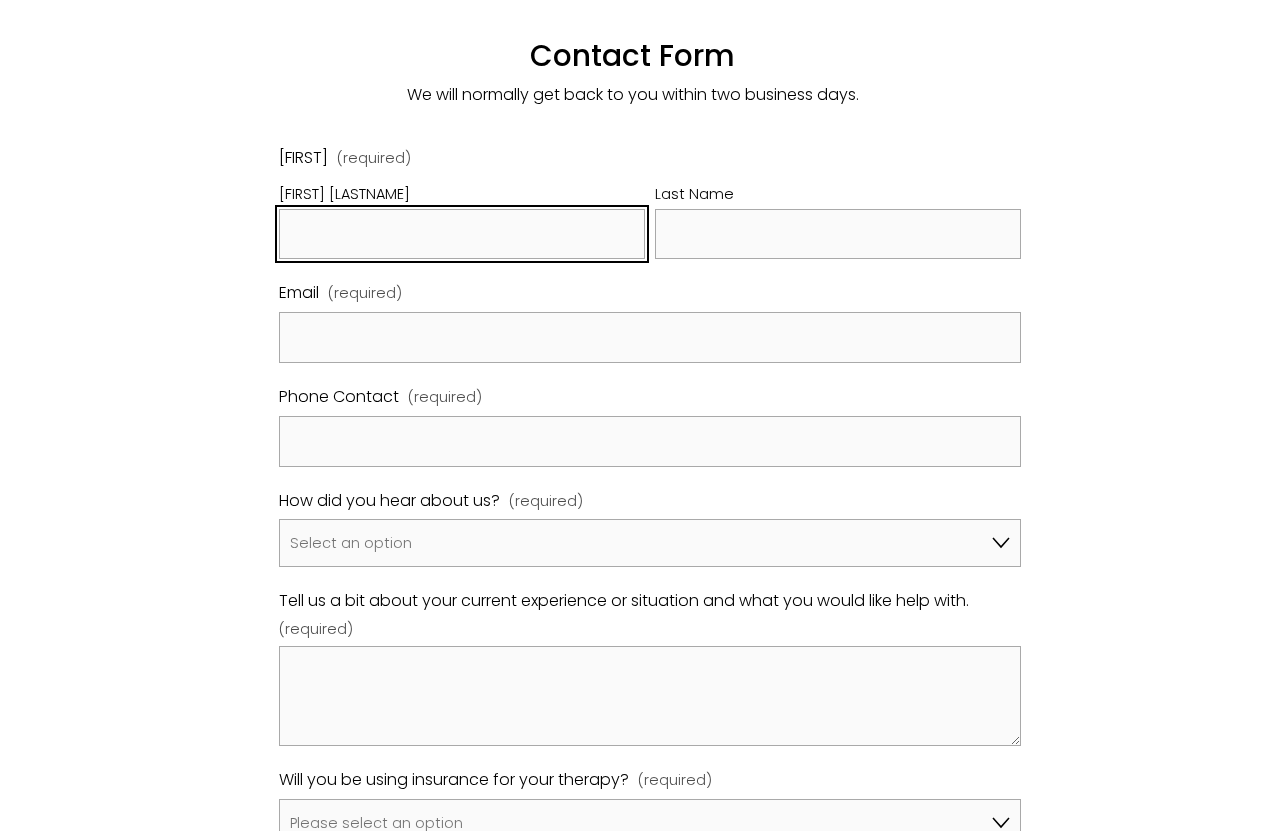 click on "[FIRST] [LASTNAME]" at bounding box center (462, 234) 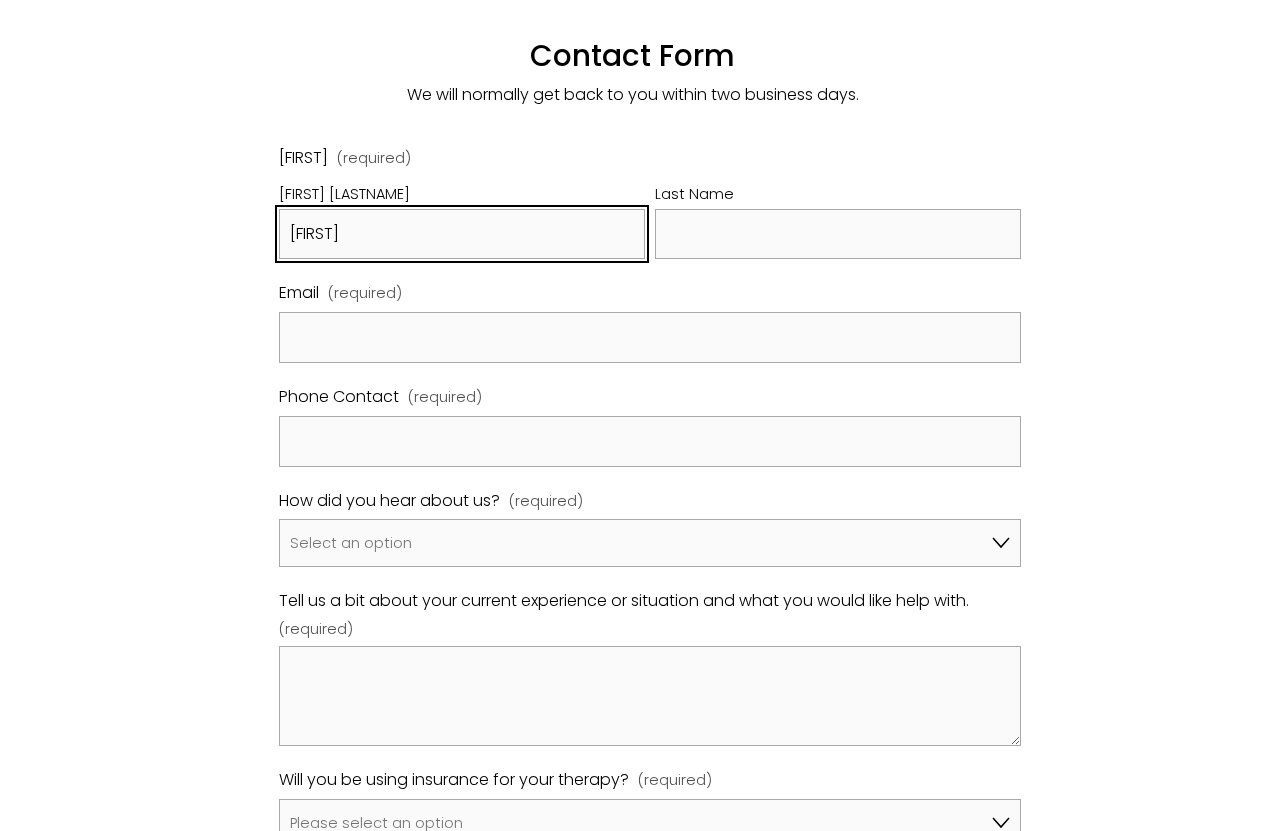type on "[FIRST]" 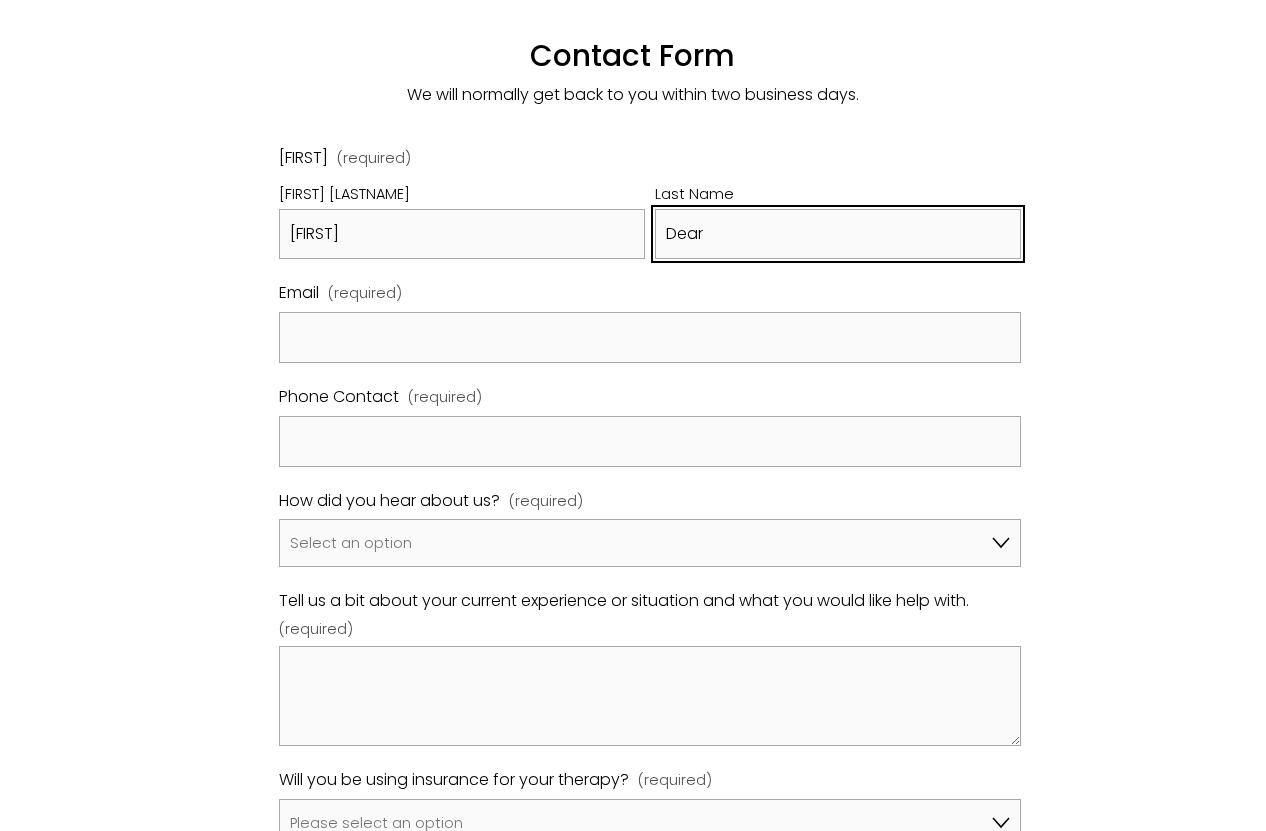 type on "Dear" 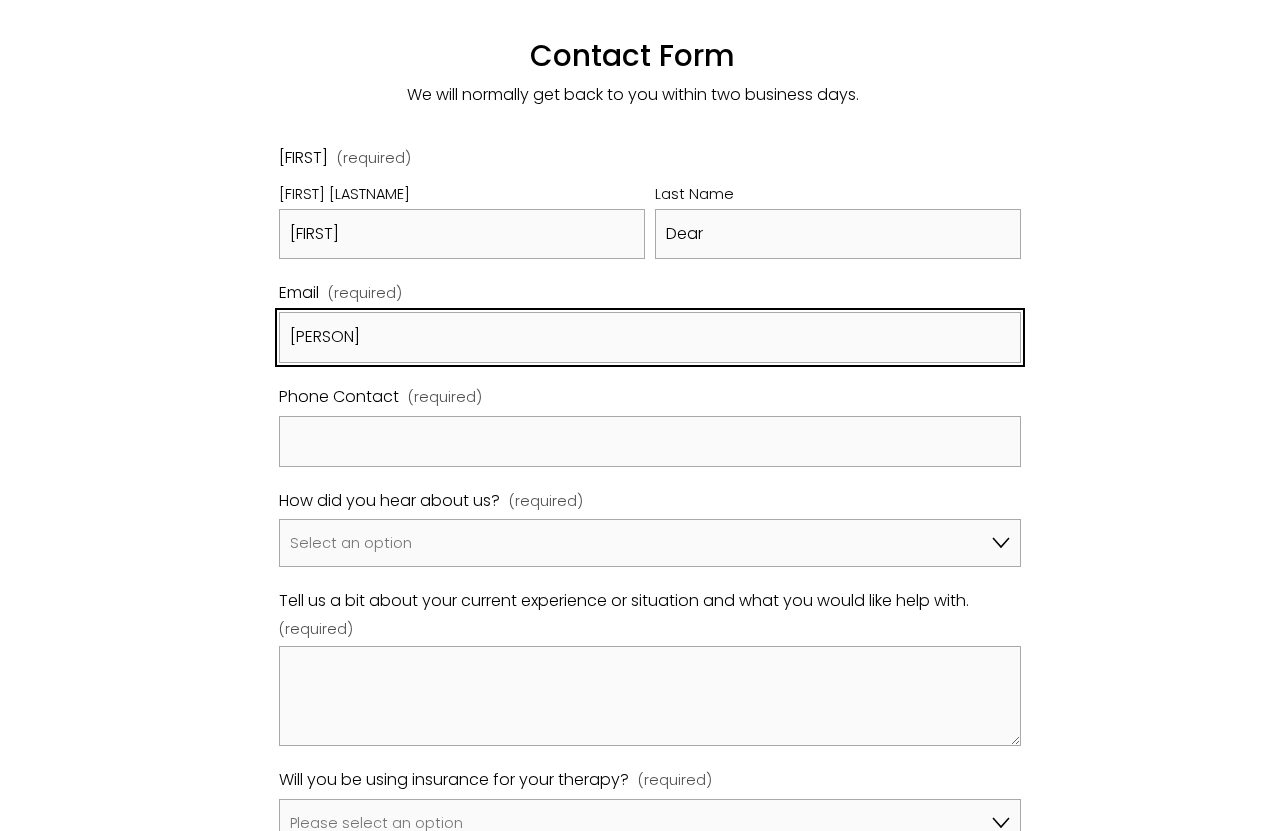 type on "[FIRST]@[DOMAIN].com" 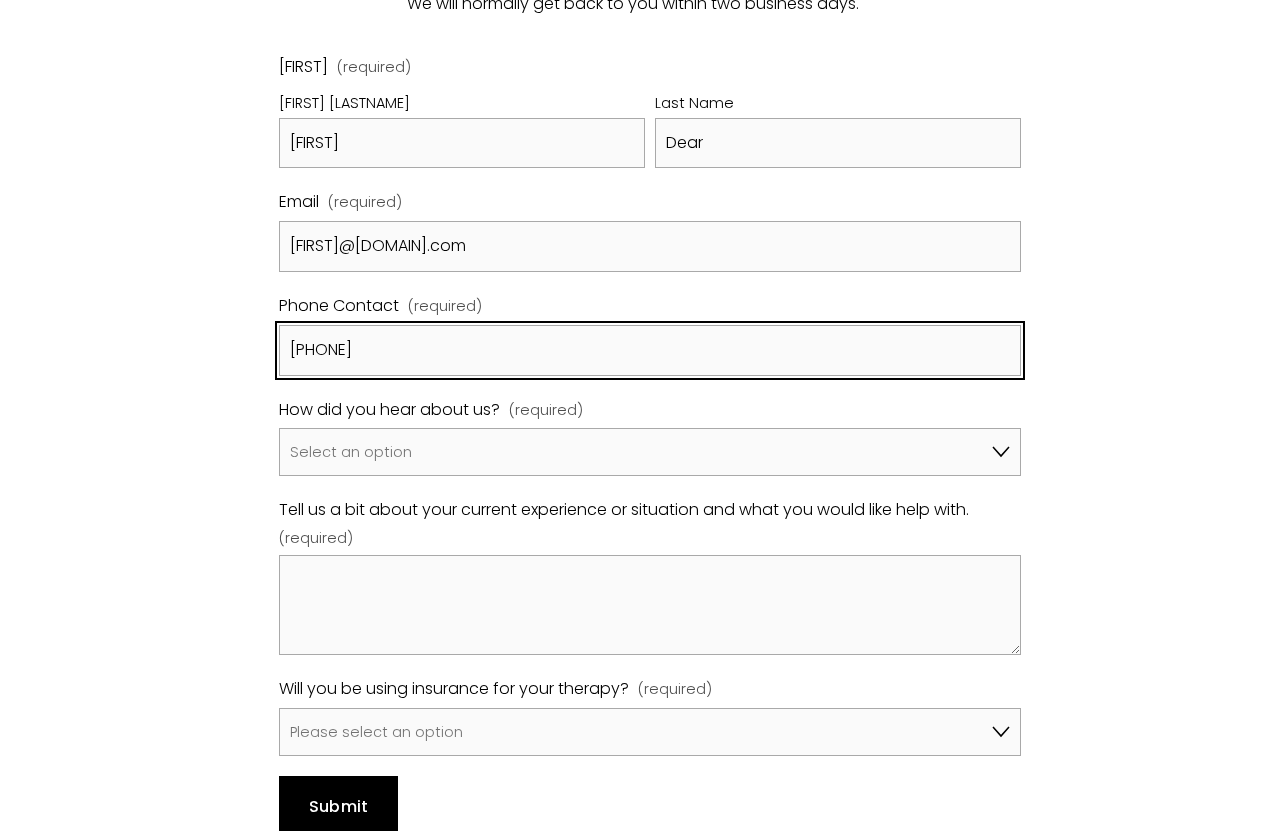 scroll, scrollTop: 1223, scrollLeft: 0, axis: vertical 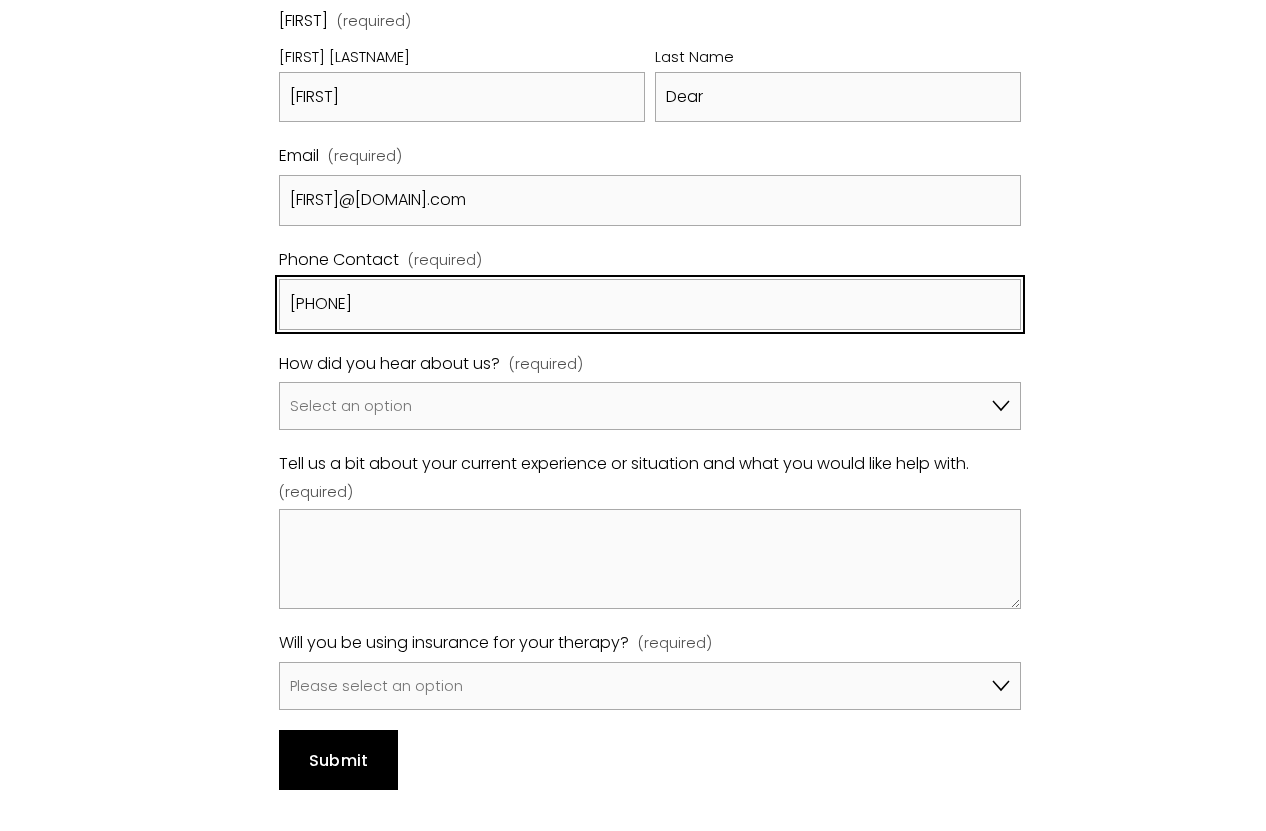 type on "[PHONE]" 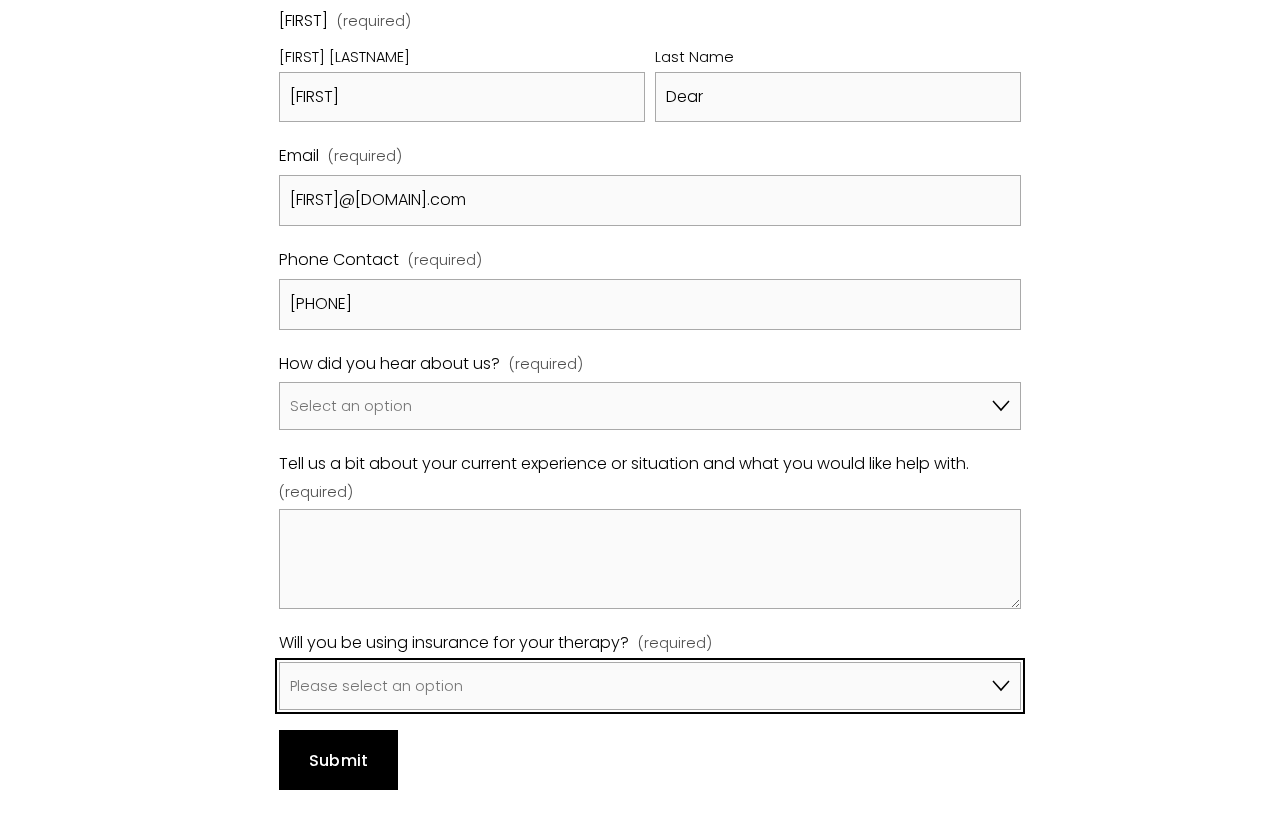 click on "Please select an option  No, I won't be using insurance  Yes, I will be using Aviva Yes, I will be using Axa Yes, I will be using Bupa Yes, I will be using Vitality  Yes, I will be using WPA Yes, I will be using another insurer" at bounding box center [649, 686] 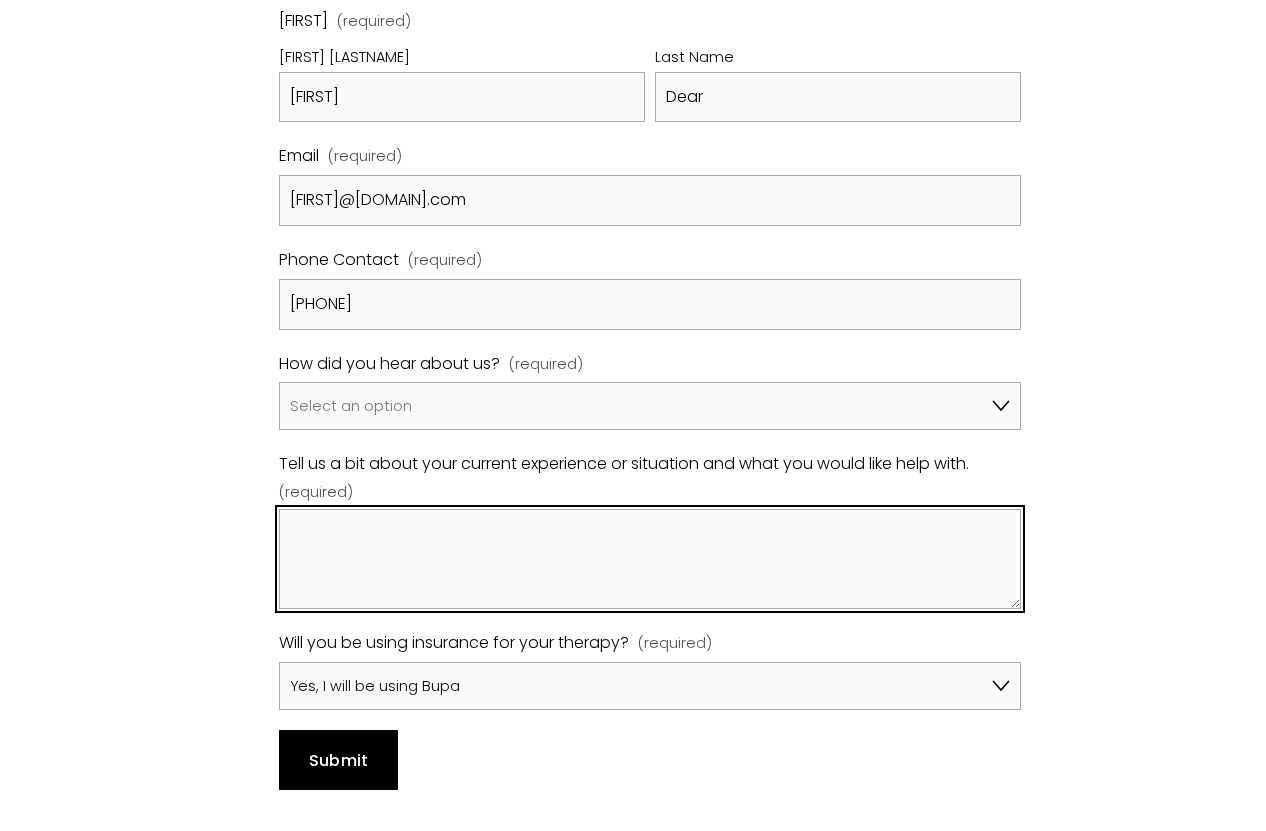 click on "Tell us a bit about your current experience or situation and what you would like help with.  (required)" at bounding box center (649, 559) 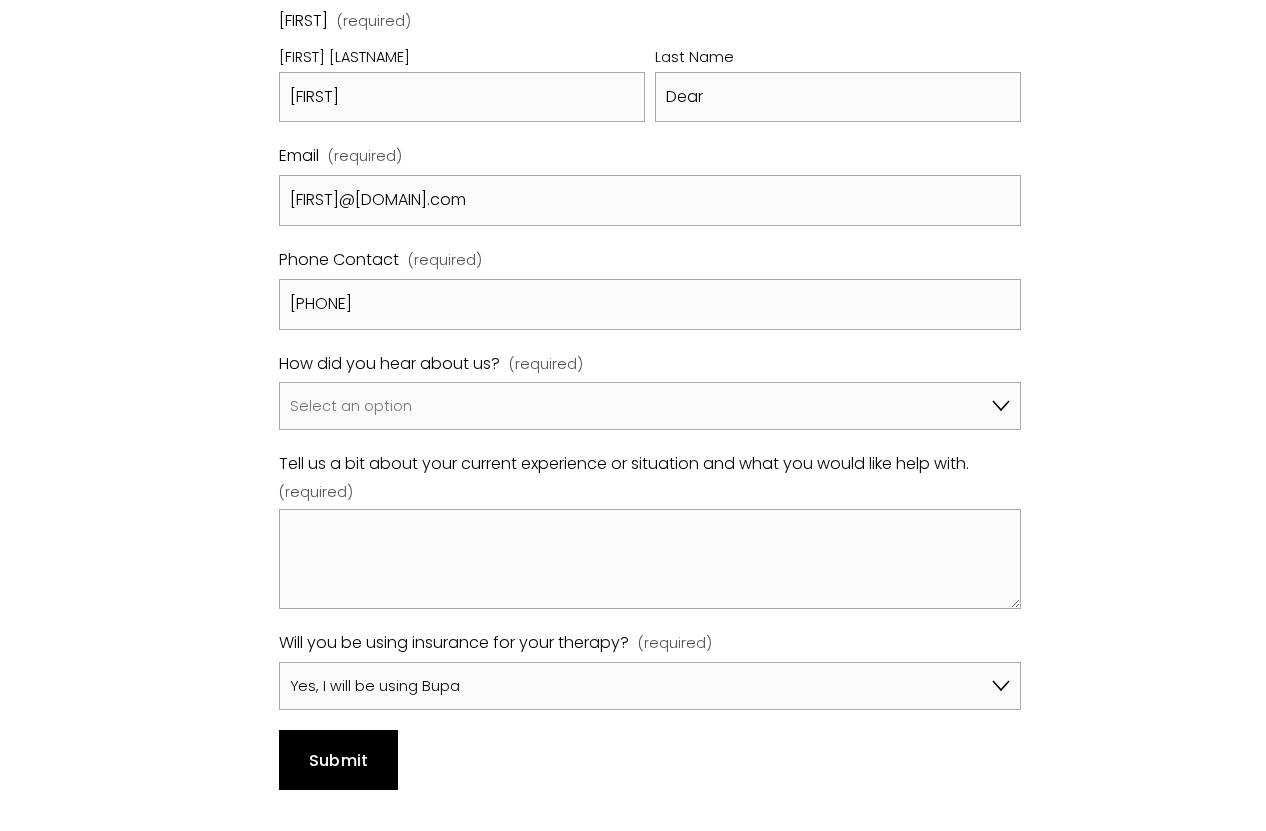 click on "How did you hear about us?" at bounding box center (389, 364) 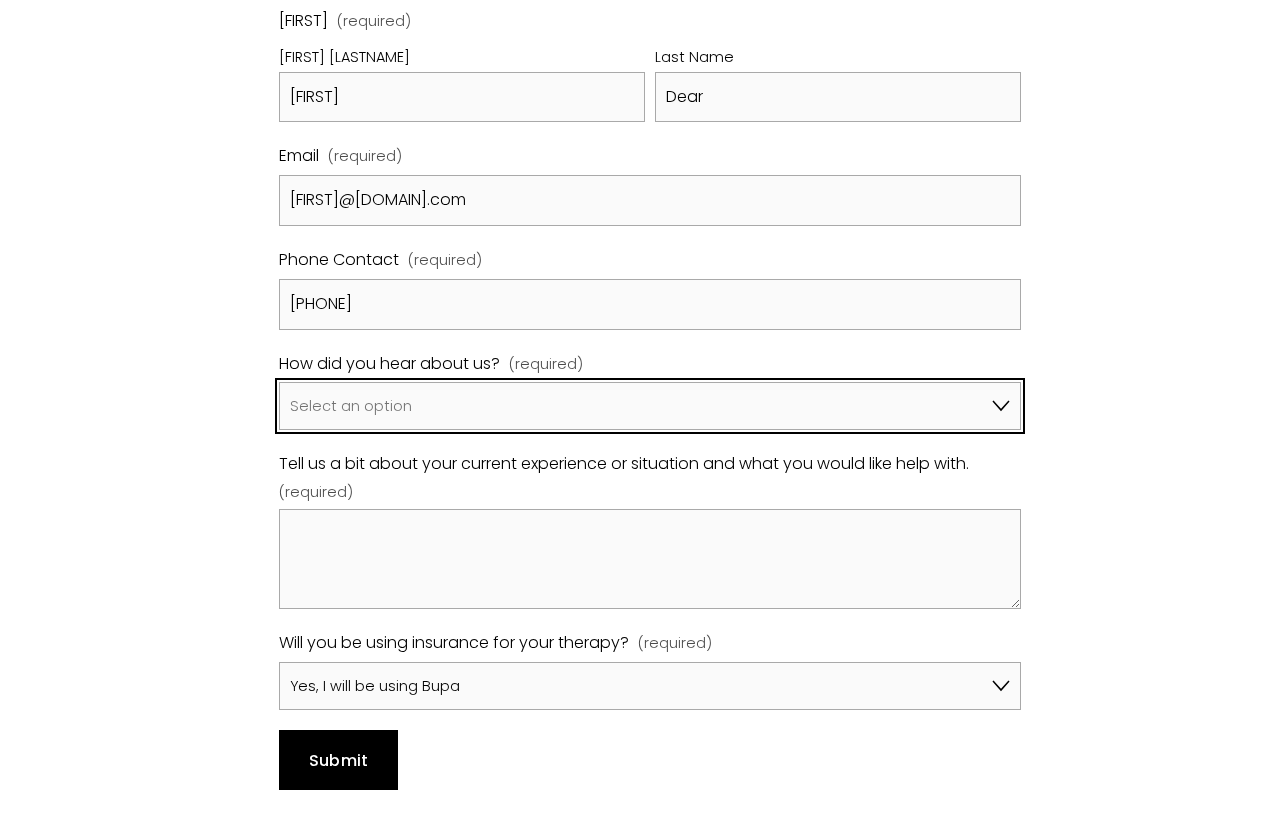 click on "Select an option Google A friend/family member told me about you I've been referred by my psychiatrist, GP, another therapist Pink Therapy Bupa Website Counselling Directory UKCP Other" at bounding box center [649, 406] 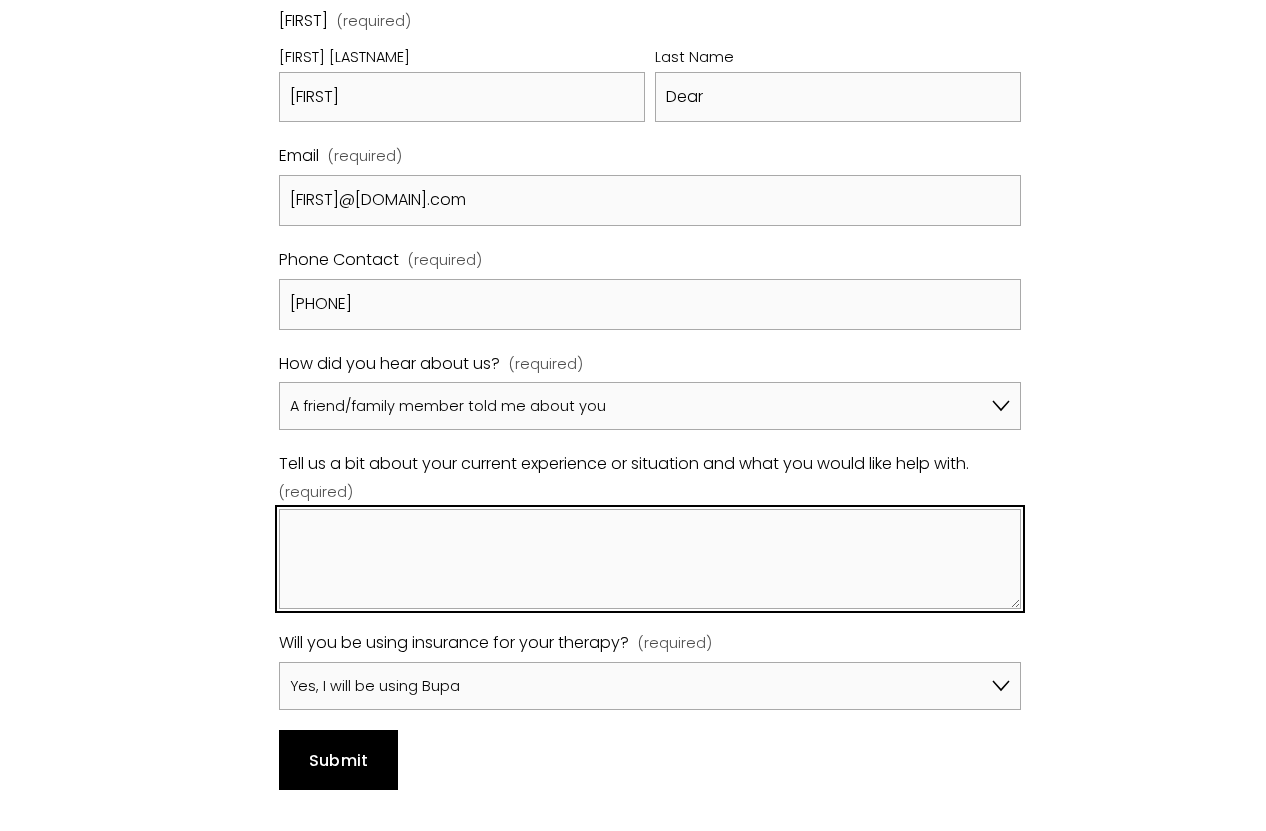 click on "Tell us a bit about your current experience or situation and what you would like help with.  (required)" at bounding box center [649, 559] 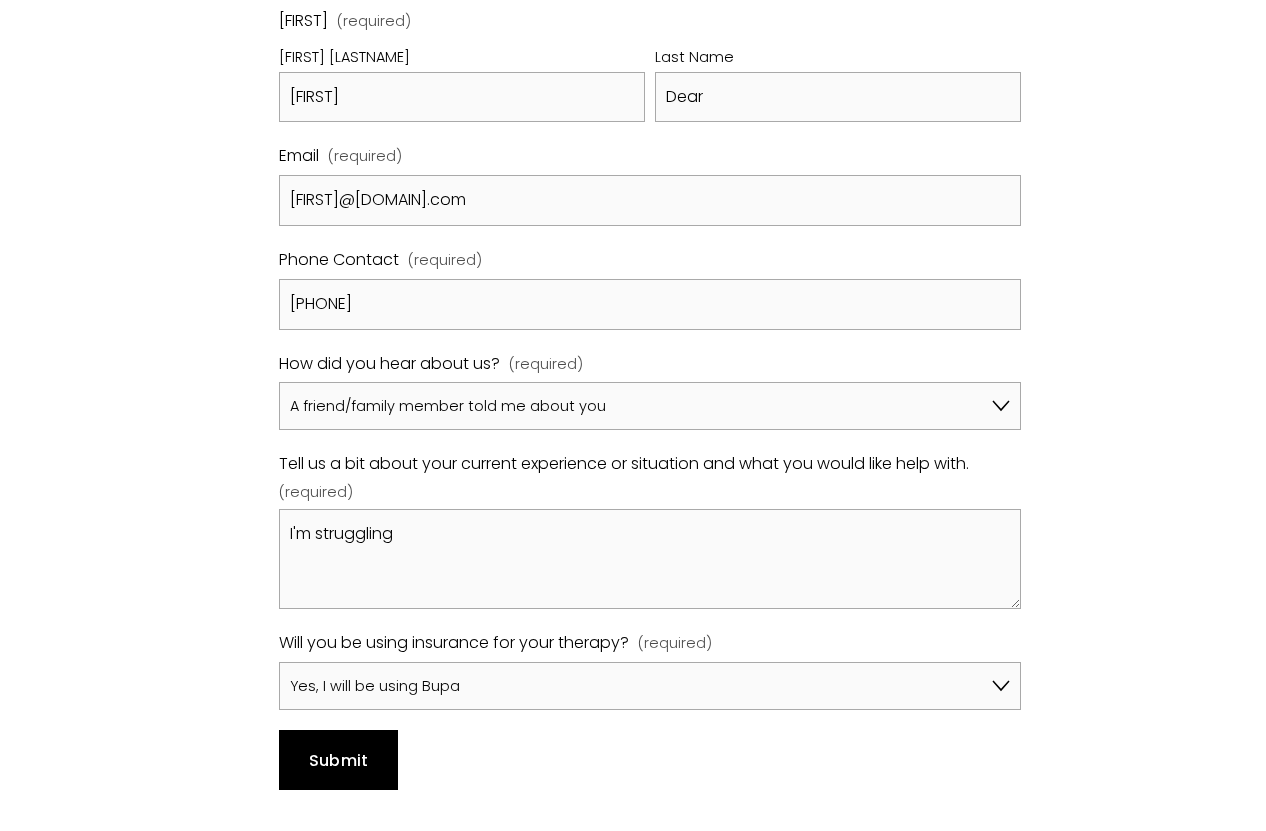 click on "Tell us a bit about your current experience or situation and what you would like help with.  (required)" at bounding box center (649, 477) 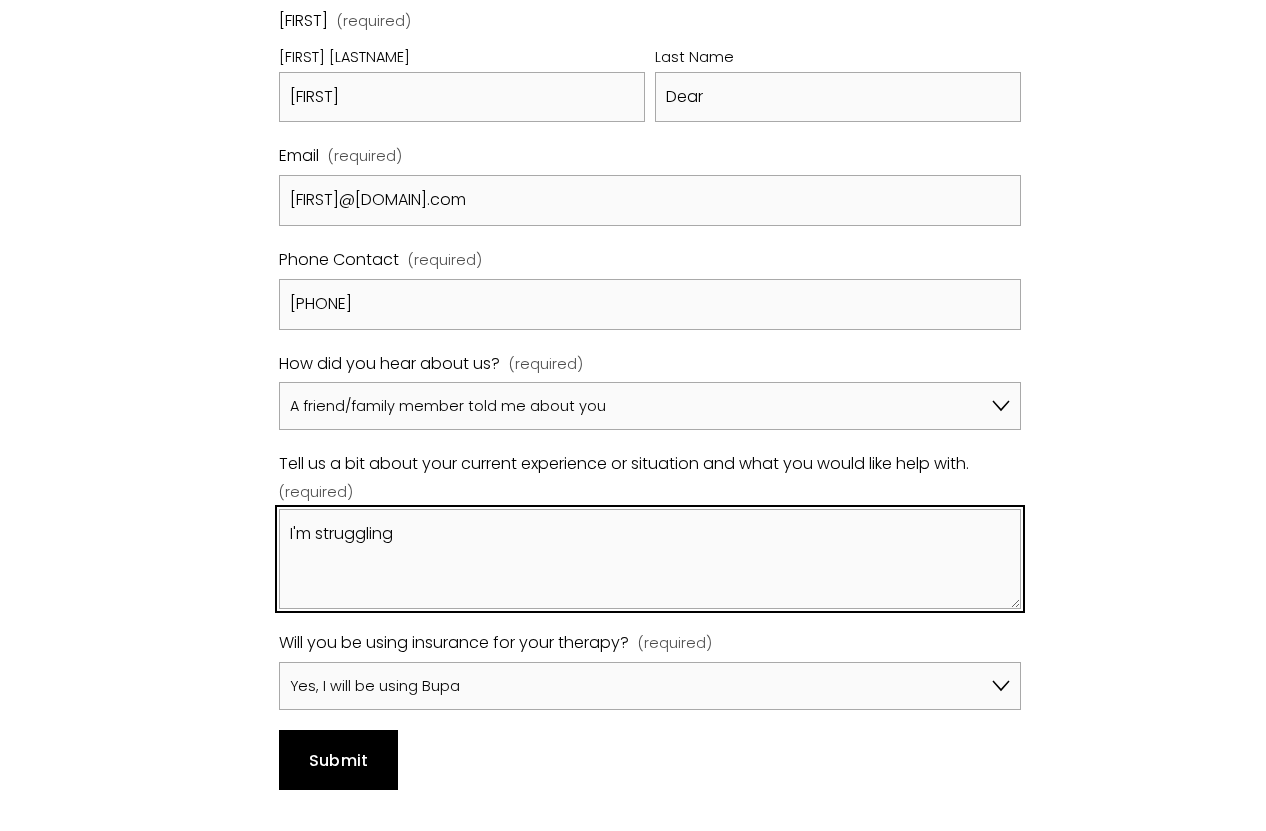 click on "I'm struggling" at bounding box center (649, 559) 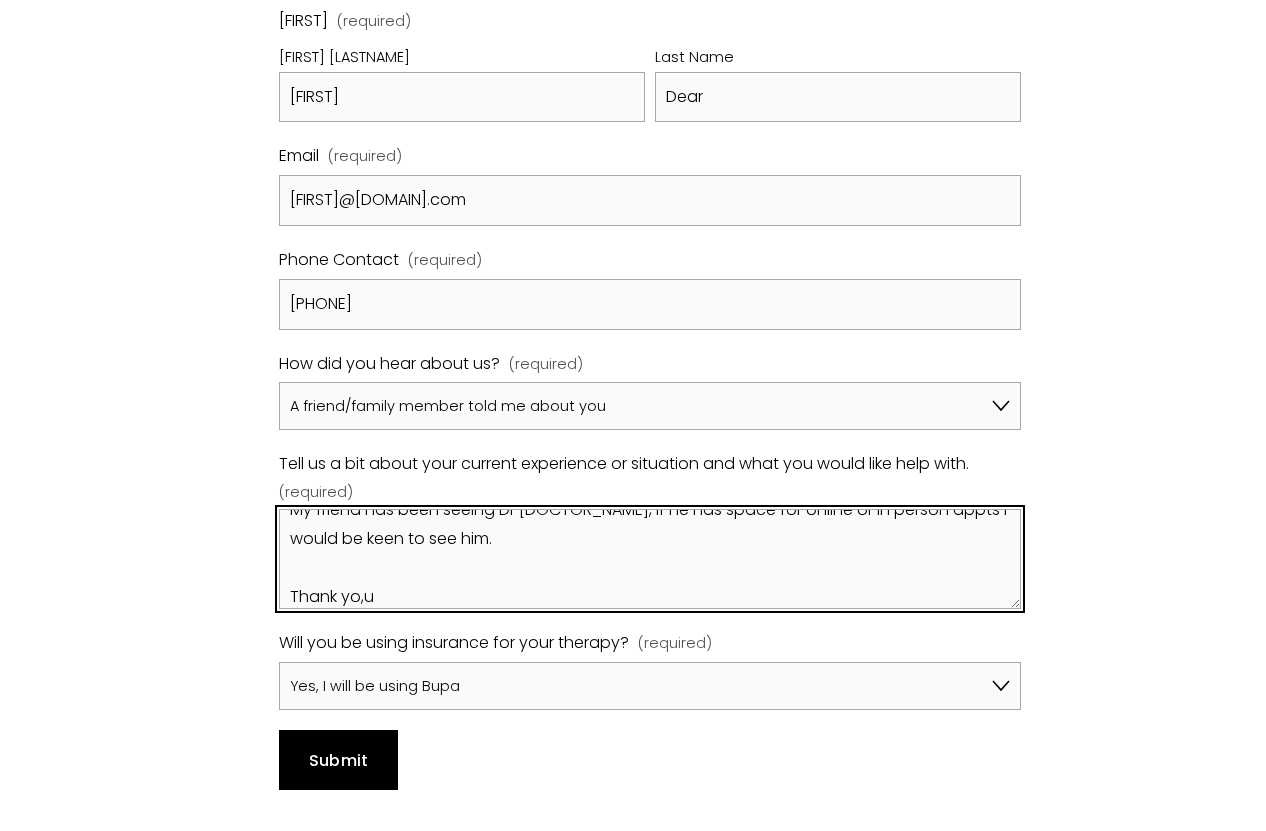 scroll, scrollTop: 197, scrollLeft: 0, axis: vertical 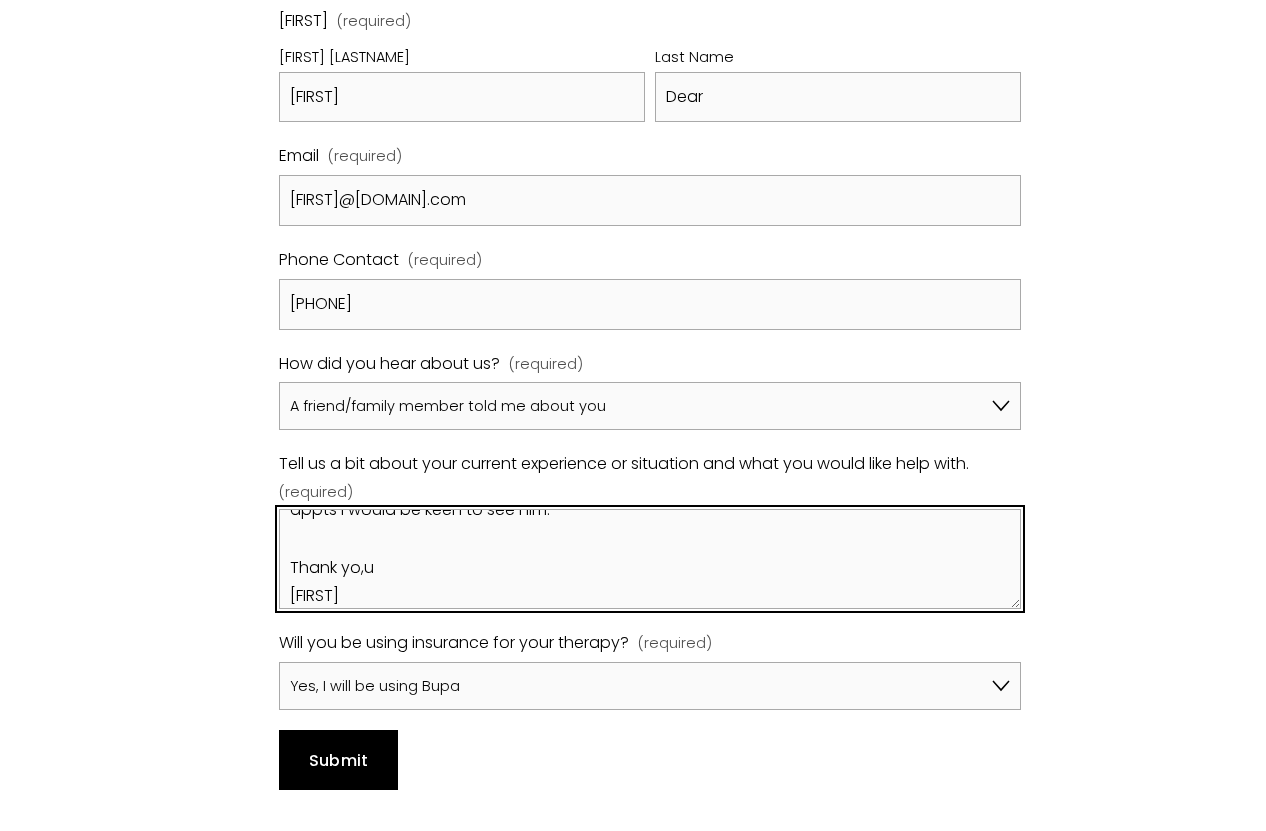 click on "I'm struggling with boundaries, relationships and letting people in after a traumatic breakup a few years ago. I've been getting stuck in patterns of being closed off to available people and getting too close to unavailable people and it's leaving me hurt. I want to break out of the pattern - I think it's all linked to a lack of self-esteem and
My friend has been seeing Dr [PERSON] [LASTNAME], if he has space for online or in person appts I would be keen to see him.
Thank yo,u
[FIRST]" at bounding box center [649, 559] 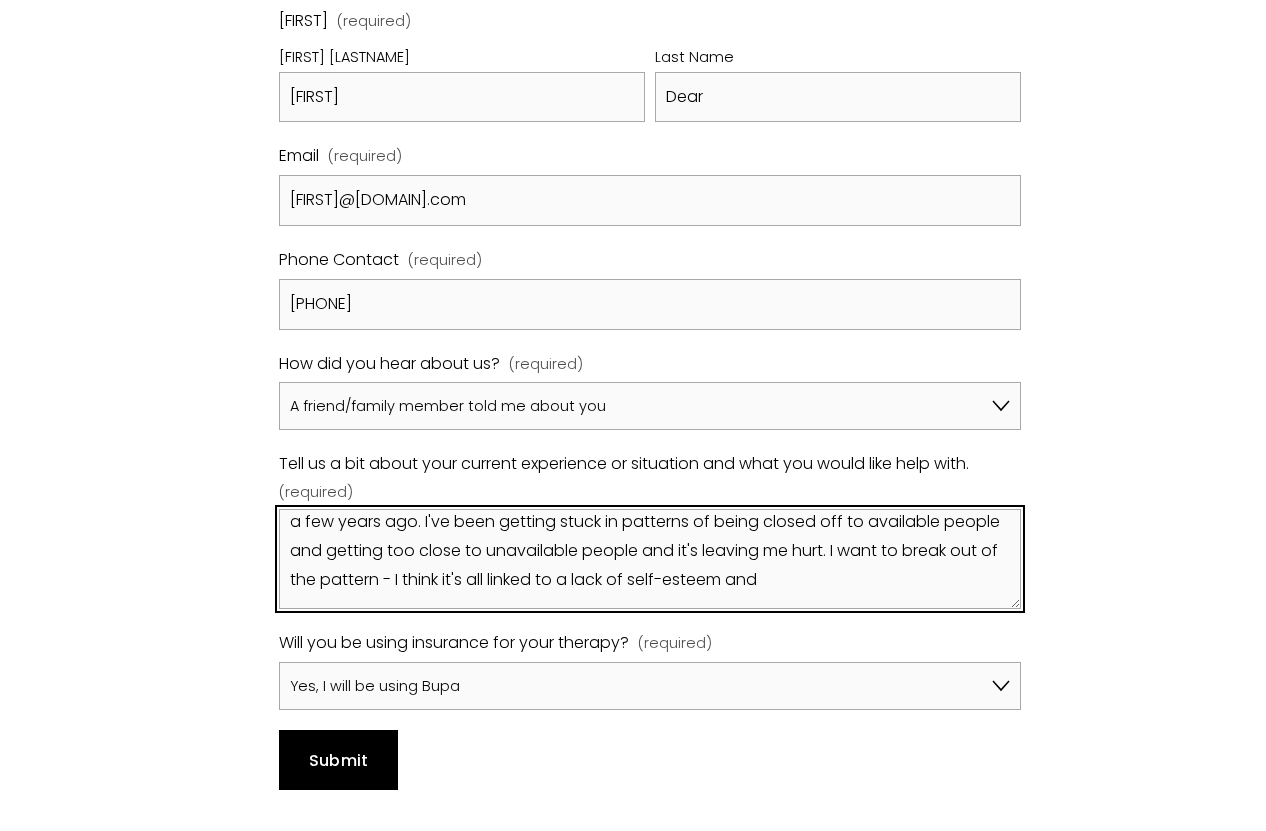 scroll, scrollTop: 40, scrollLeft: 0, axis: vertical 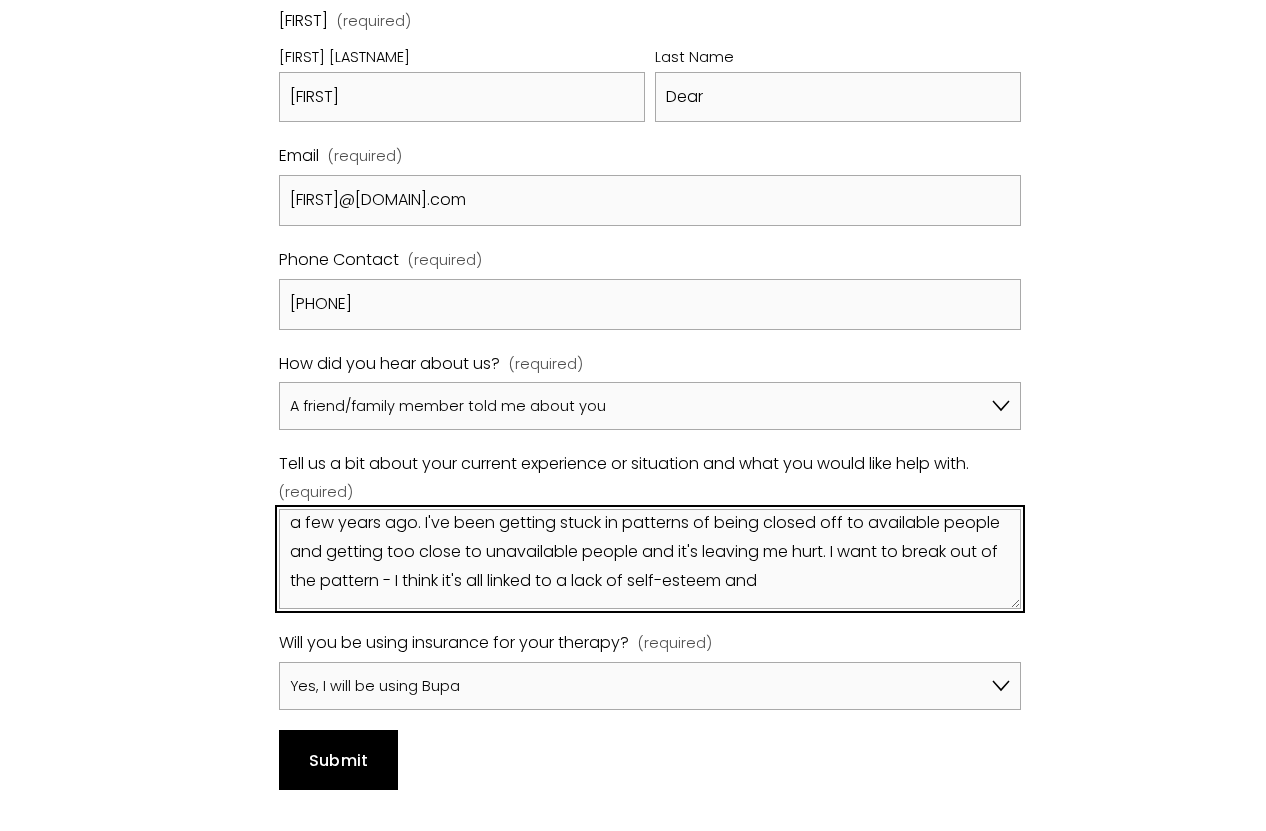 click on "I'm struggling with boundaries, relationships and letting people in after a traumatic breakup a few years ago. I've been getting stuck in patterns of being closed off to available people and getting too close to unavailable people and it's leaving me hurt. I want to break out of the pattern - I think it's all linked to a lack of self-esteem and
My friend has been seeing Dr [PERSON] Little, if he has space for online or in person appts I would be keen to see him.
Thank you,
[PERSON]" at bounding box center (649, 559) 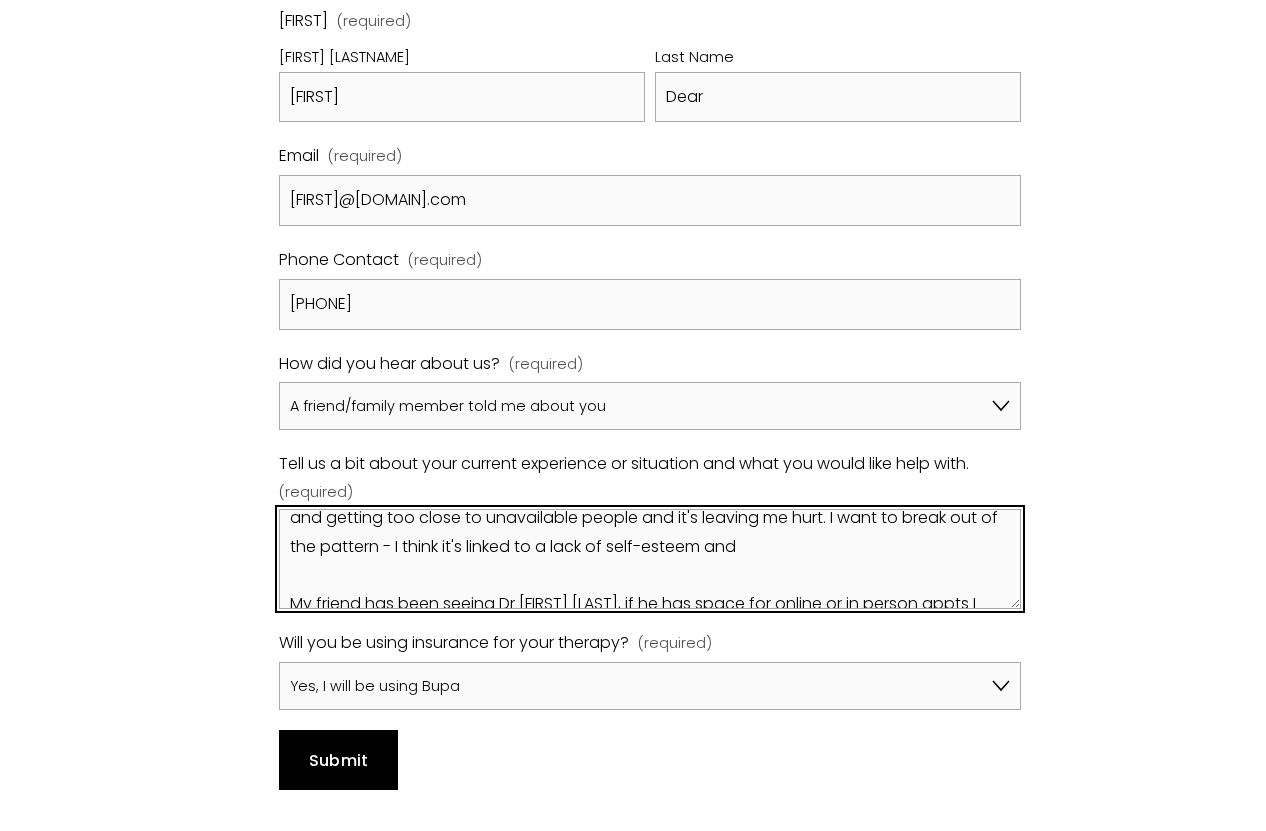 scroll, scrollTop: 76, scrollLeft: 0, axis: vertical 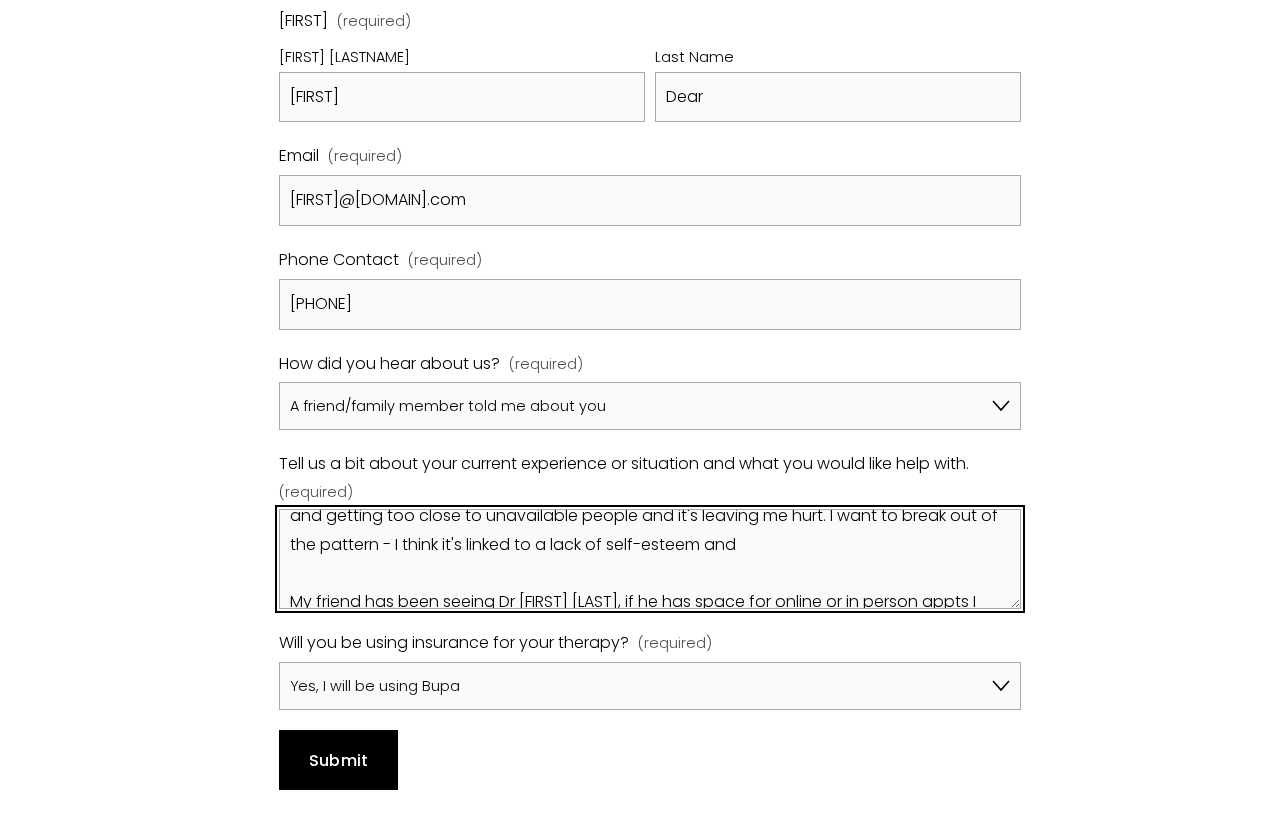 click on "I'm struggling with boundaries, relationships and letting people in after a traumatic breakup a few years ago. I've been getting stuck in patterns of being closed off to available people and getting too close to unavailable people and it's leaving me hurt. I want to break out of the pattern - I think it's linked to a lack of self-esteem and
My friend has been seeing Dr [FIRST] [LAST], if he has space for online or in person appts I would be keen to see him.
Thank you,
[FIRST]" at bounding box center (649, 559) 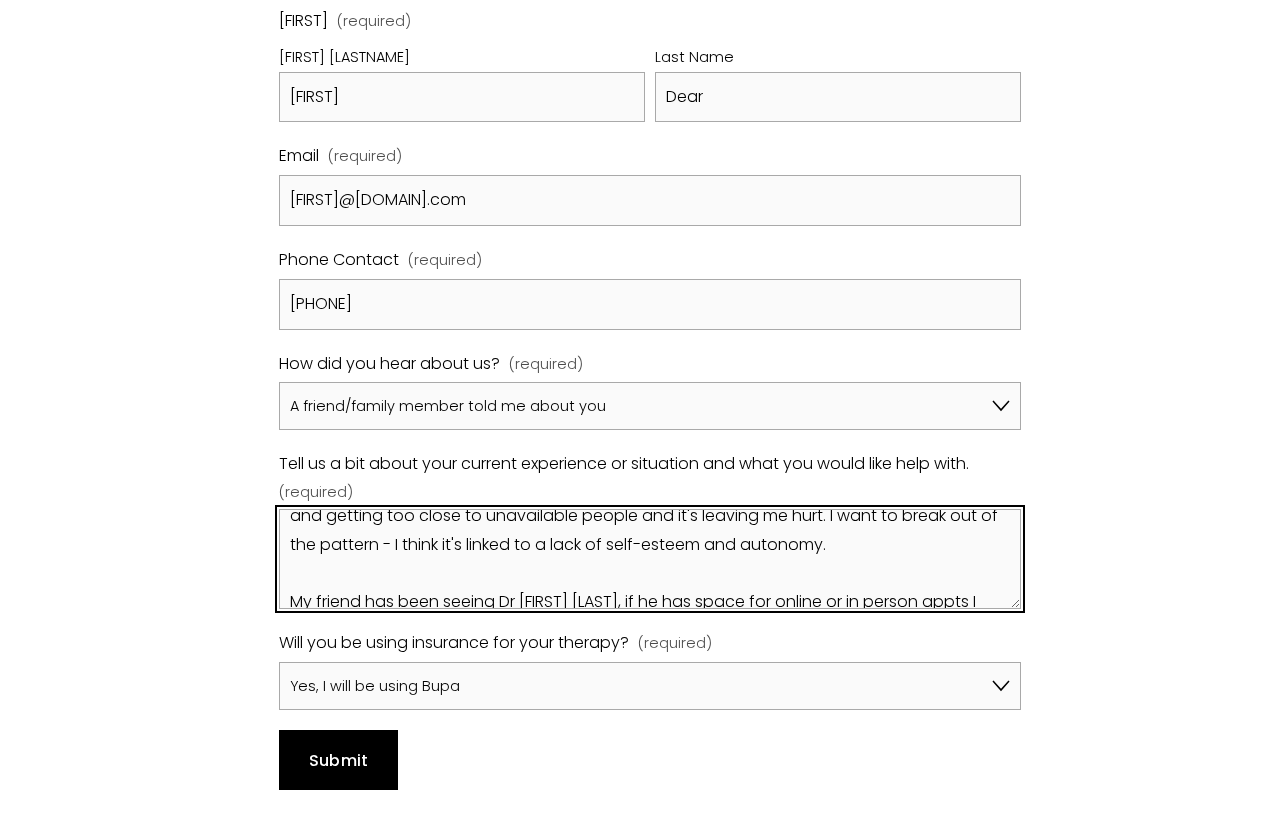 click on "I'm struggling with boundaries, relationships and letting people in after a traumatic breakup a few years ago. I've been getting stuck in patterns of being closed off to available people and getting too close to unavailable people and it's leaving me hurt. I want to break out of the pattern - I think it's linked to a lack of self-esteem and autonomy.
My friend has been seeing Dr [FIRST] [LAST], if he has space for online or in person appts I would be keen to see him.
Thank you,
[FIRST]" at bounding box center [649, 559] 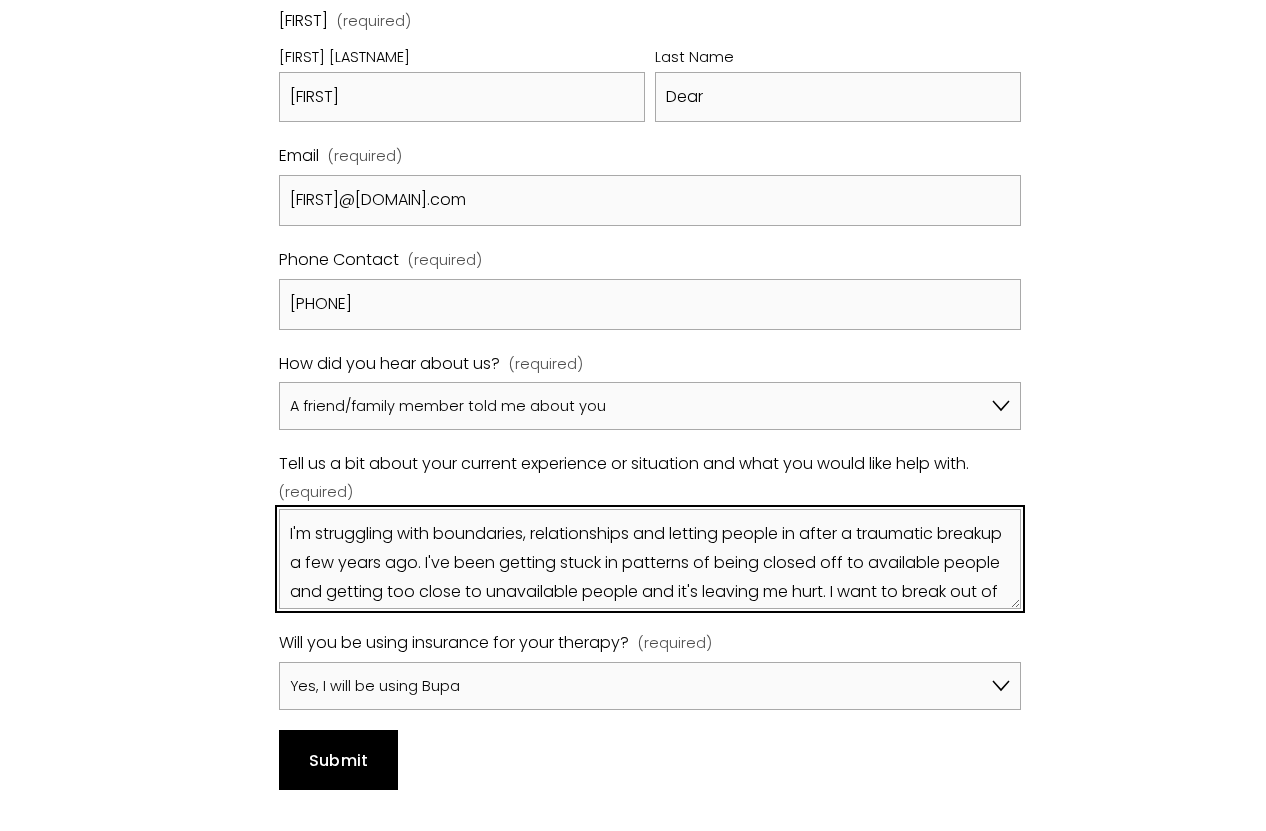 scroll, scrollTop: 267, scrollLeft: 0, axis: vertical 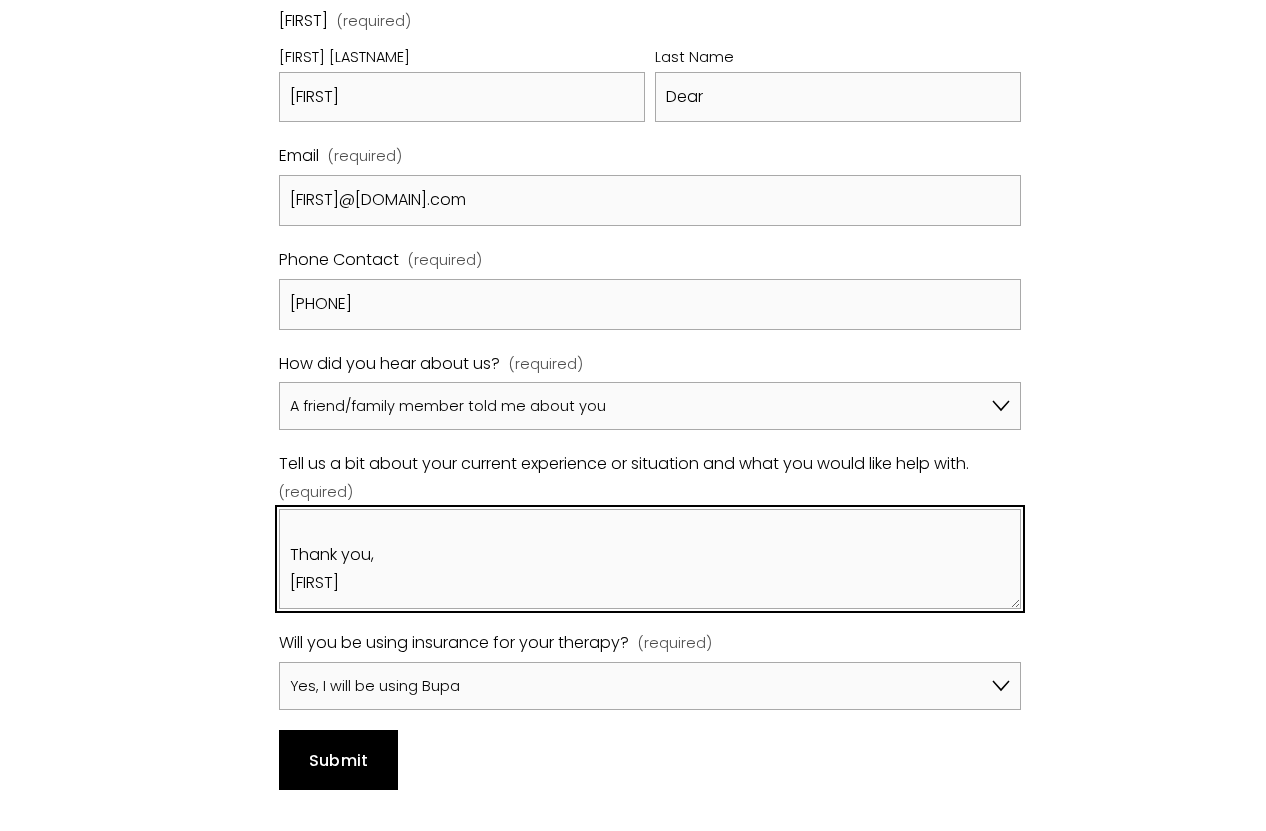 type on "I'm struggling with boundaries, relationships and letting people in after a traumatic breakup a few years ago. I've been getting stuck in patterns of being closed off to available people and getting too close to unavailable people and it's leaving me hurt. I want to break out of the pattern - I think it's linked to a lack of self-esteem and issues with autonomy vs security.
My friend has been seeing Dr [FIRST] [LAST], if he has space for online or in person appts I would be keen to see him.
Thank you,
[FIRST]" 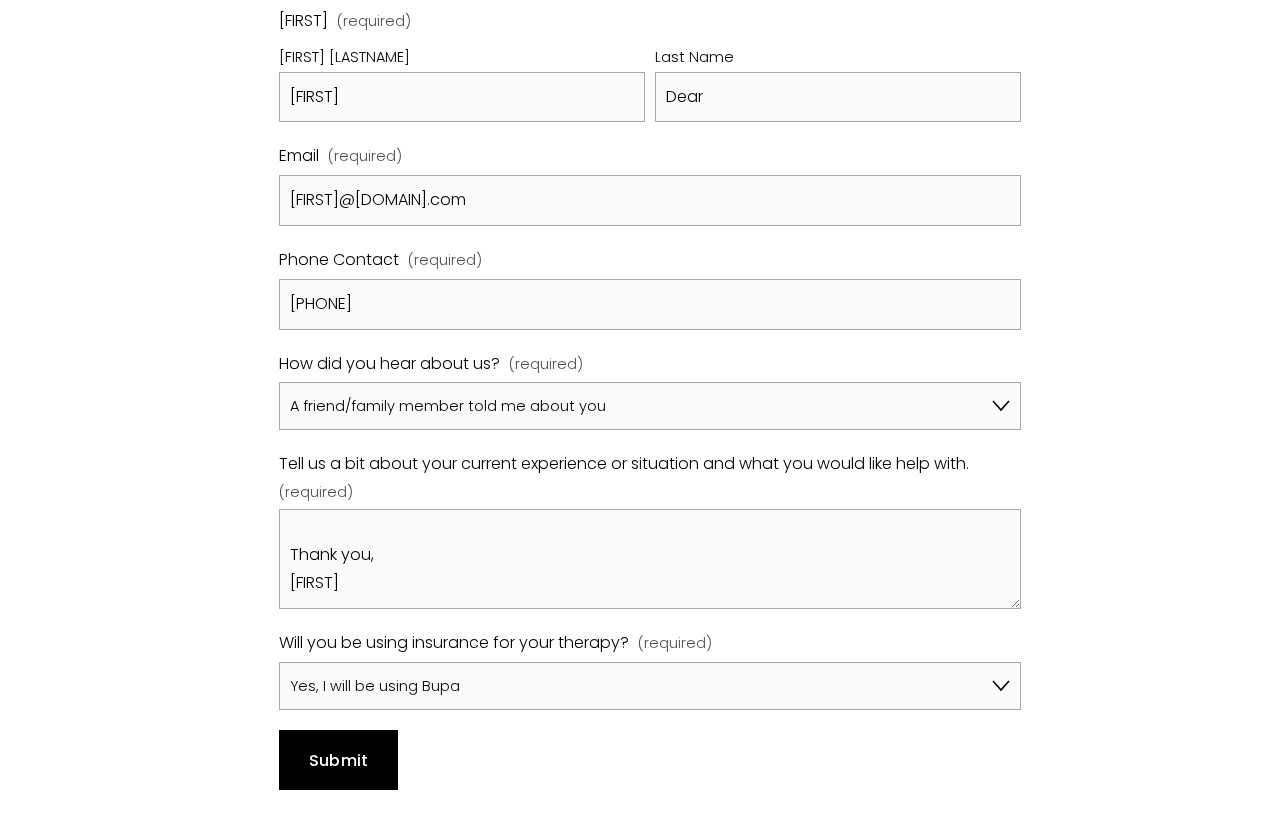 click on "Submit" at bounding box center (339, 760) 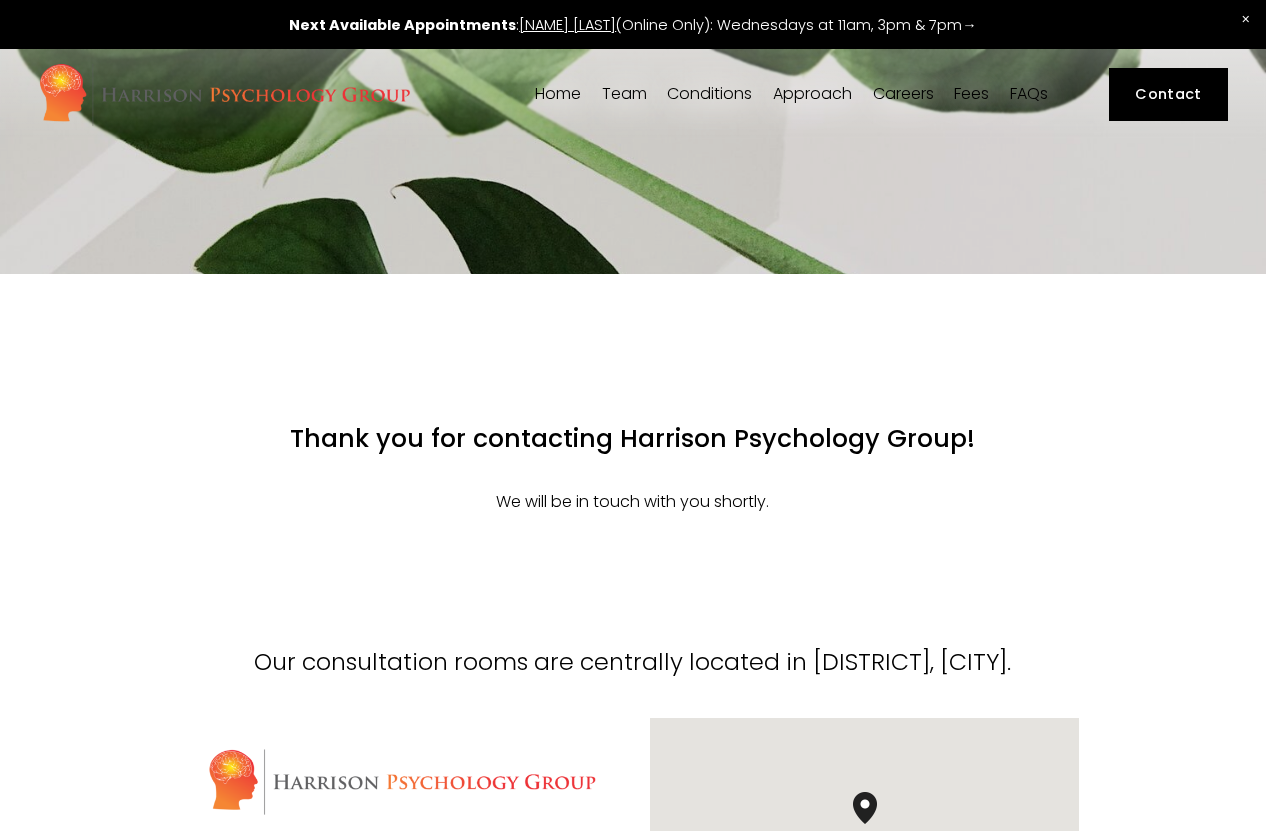 scroll, scrollTop: 0, scrollLeft: 0, axis: both 